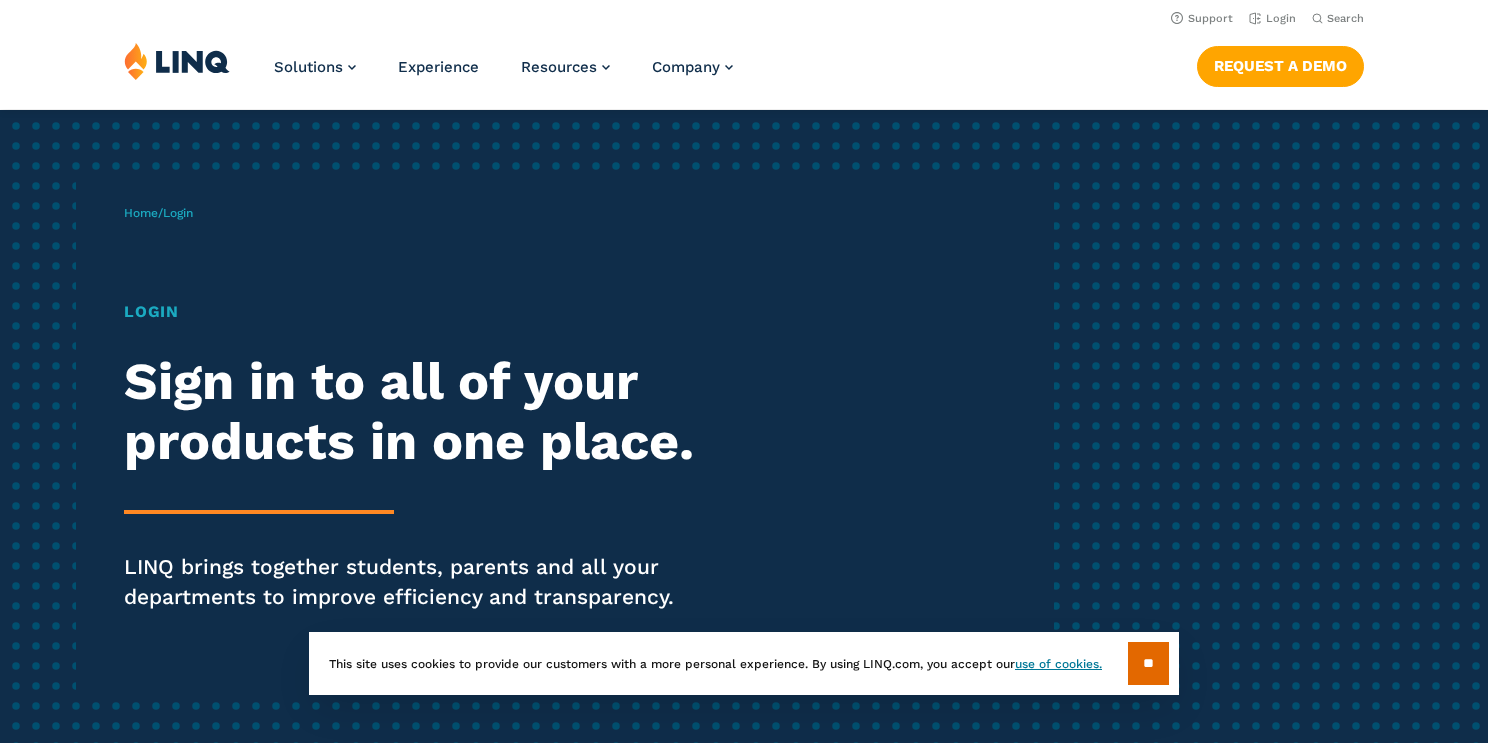 scroll, scrollTop: 0, scrollLeft: 0, axis: both 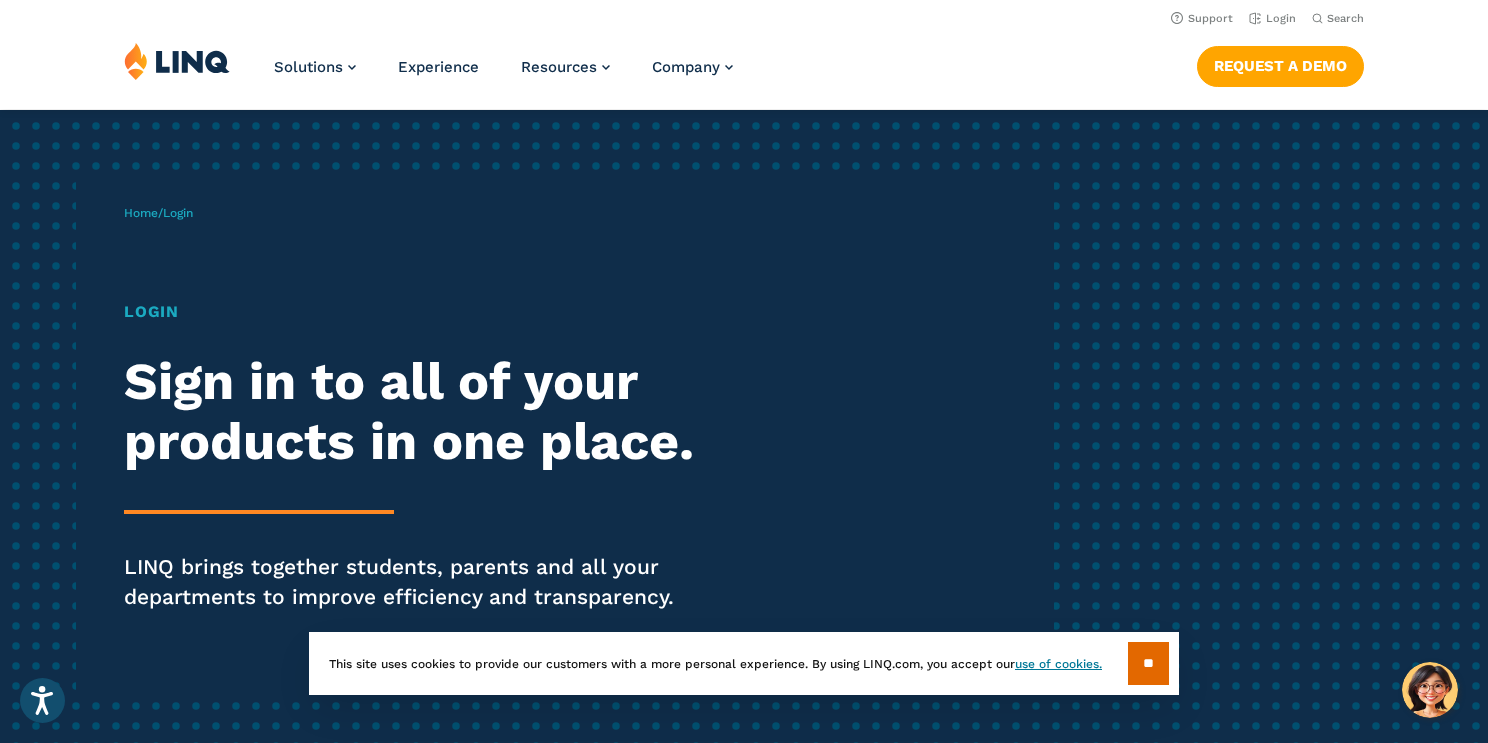 click on "Home  /  Login
Login
Sign in to all of your products in one place.
LINQ brings together students, parents and all your departments to improve efficiency and transparency." at bounding box center (744, 436) 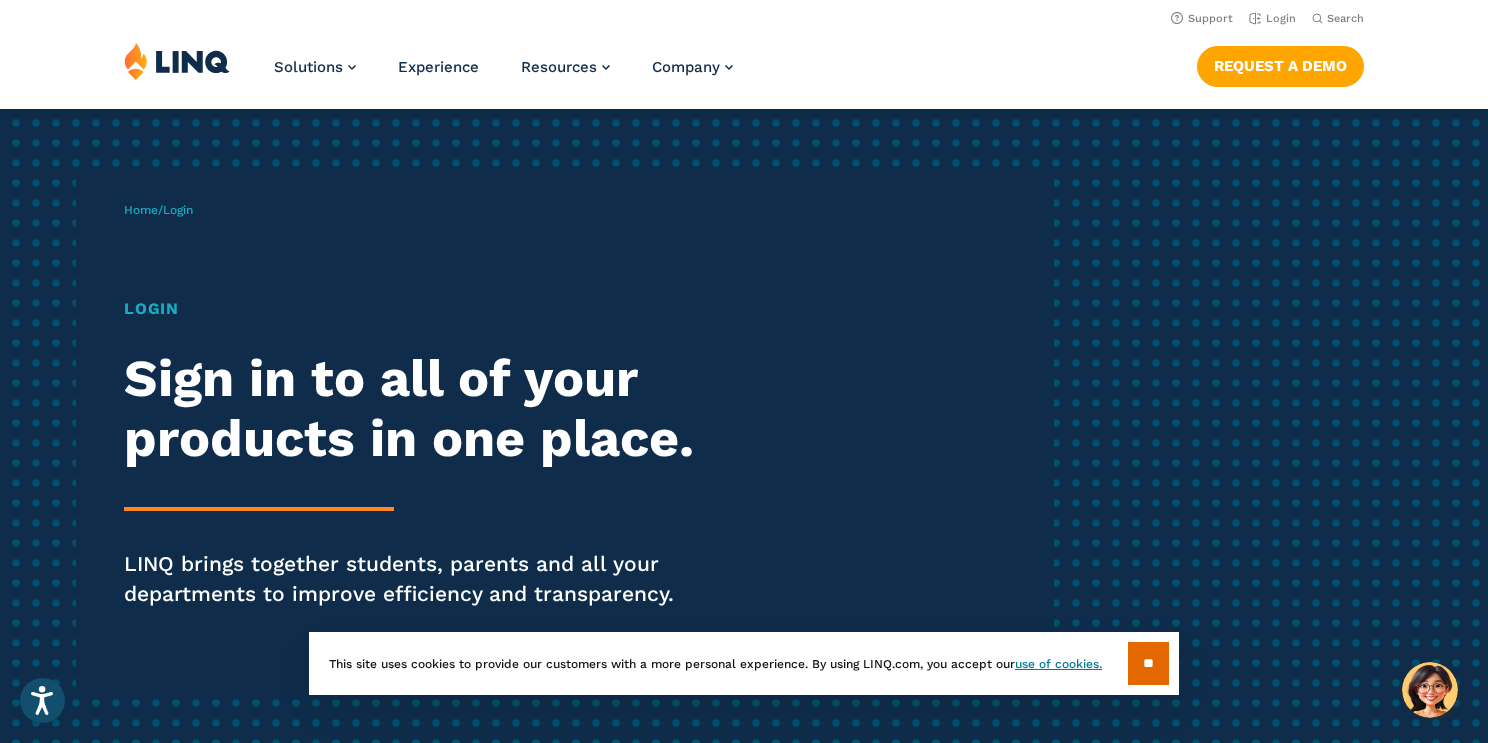scroll, scrollTop: 0, scrollLeft: 0, axis: both 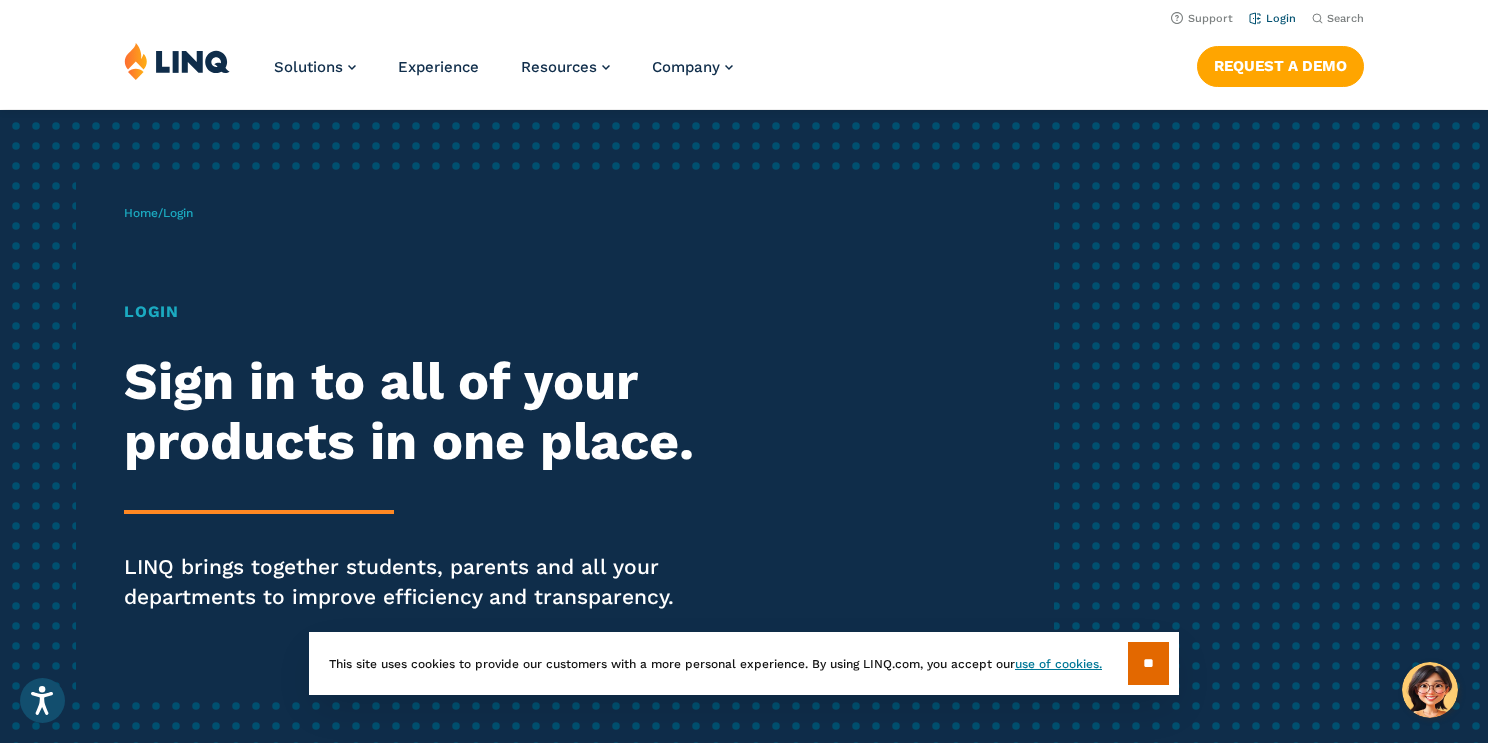 click on "Login" at bounding box center (1272, 18) 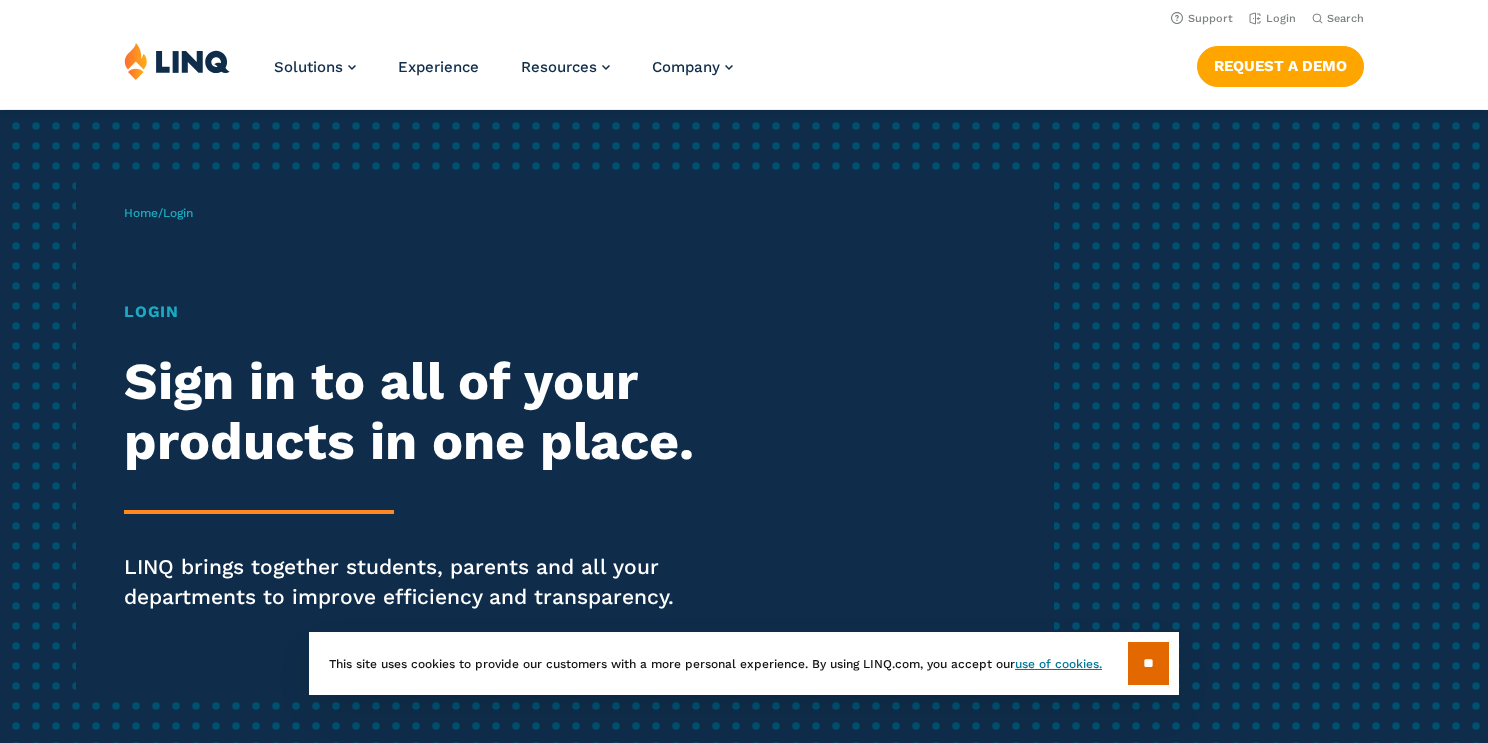 scroll, scrollTop: 0, scrollLeft: 0, axis: both 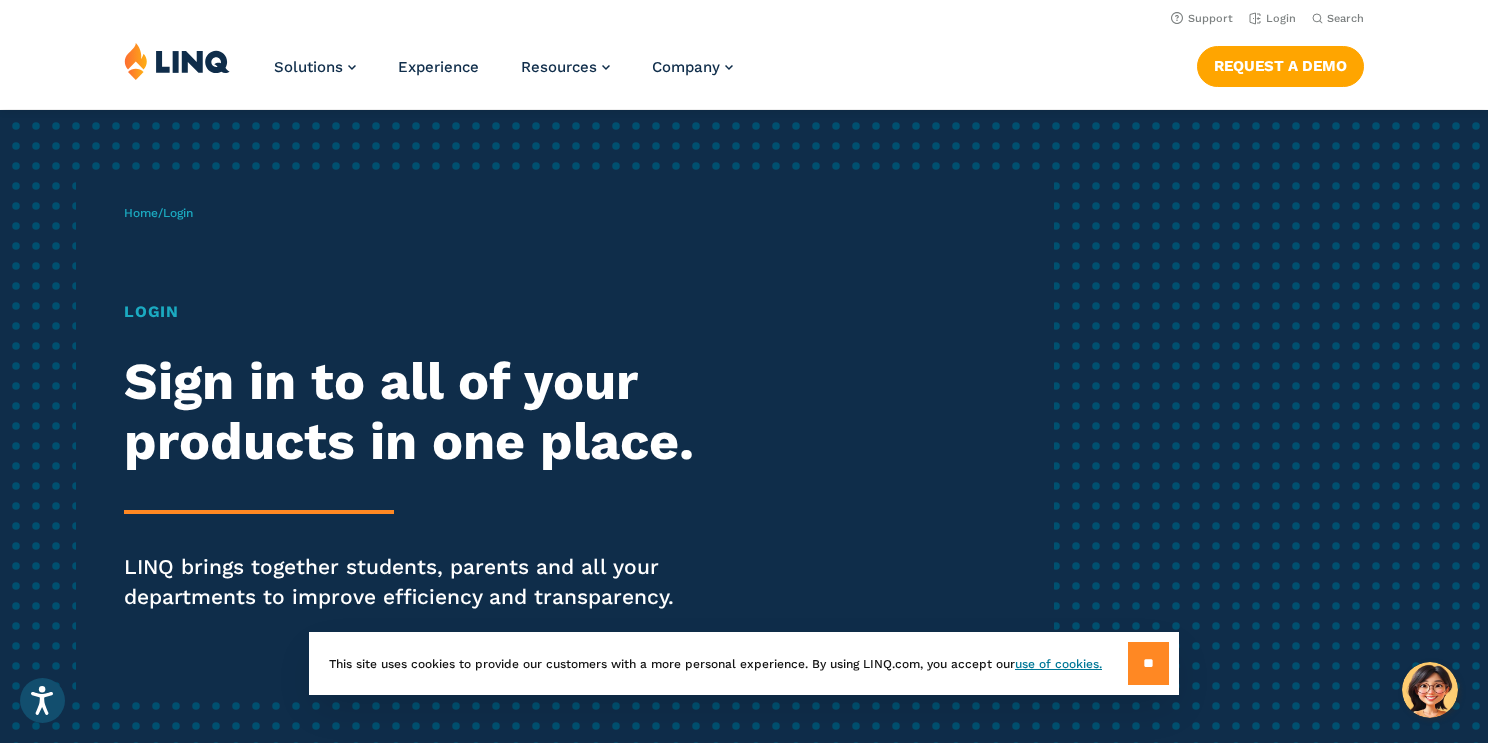 click on "**" at bounding box center [1148, 663] 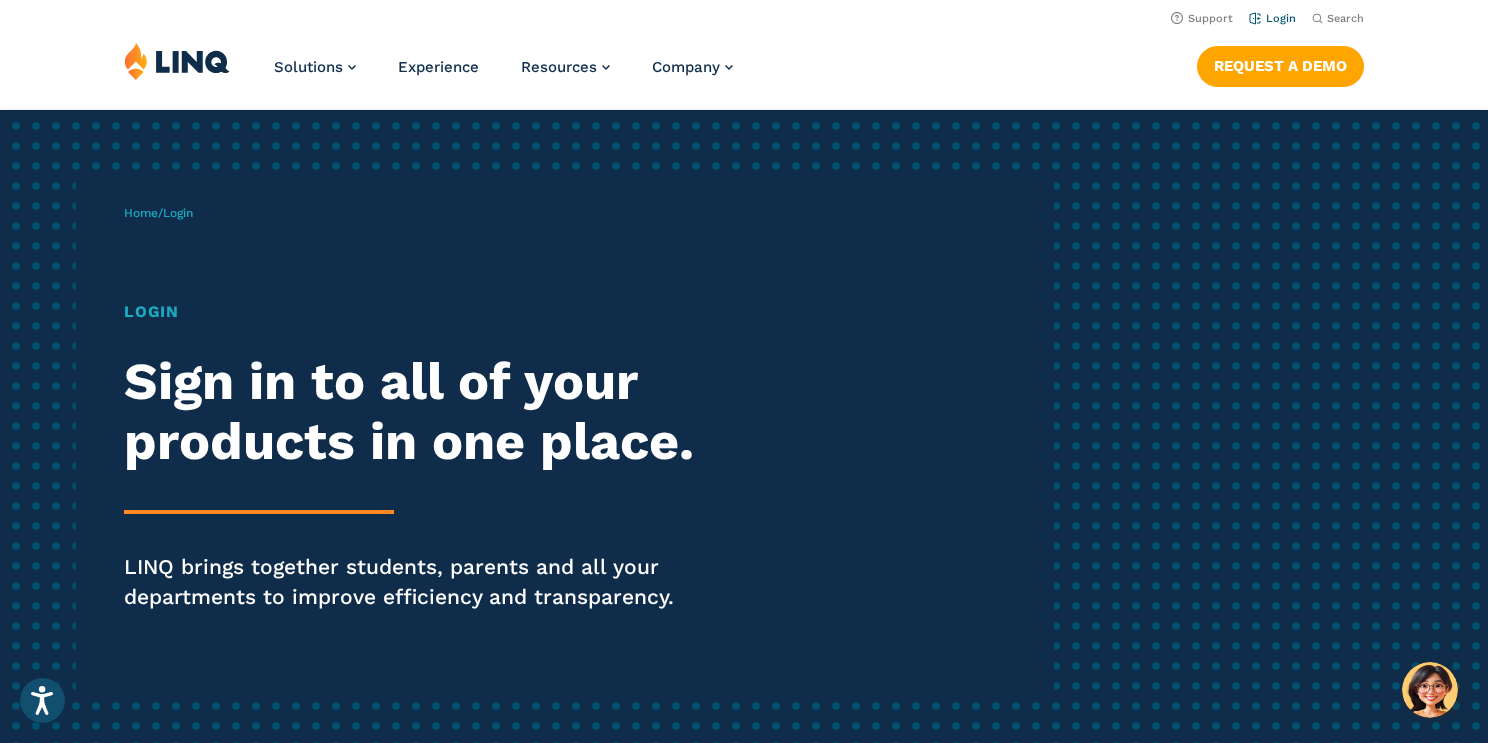 click on "Login" at bounding box center [1272, 18] 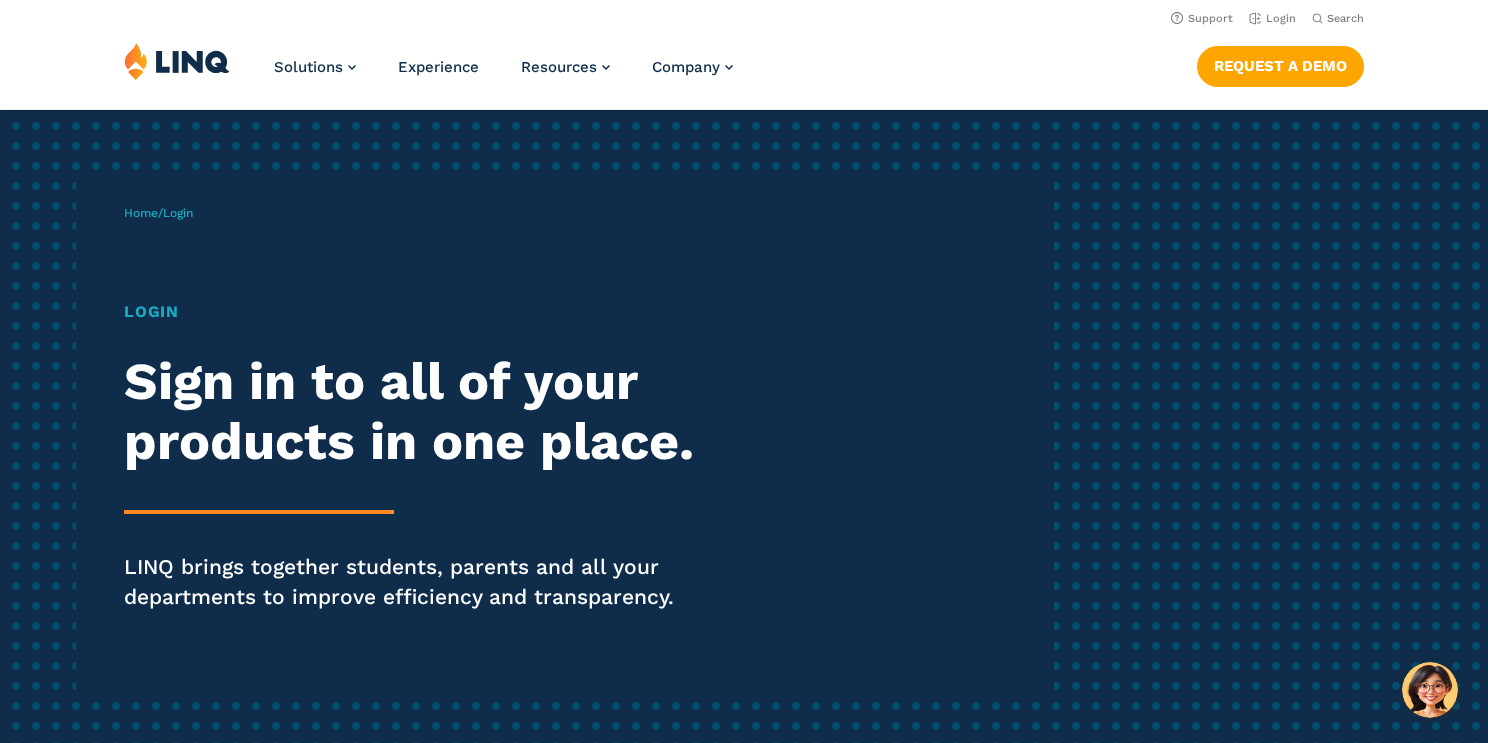 scroll, scrollTop: 0, scrollLeft: 0, axis: both 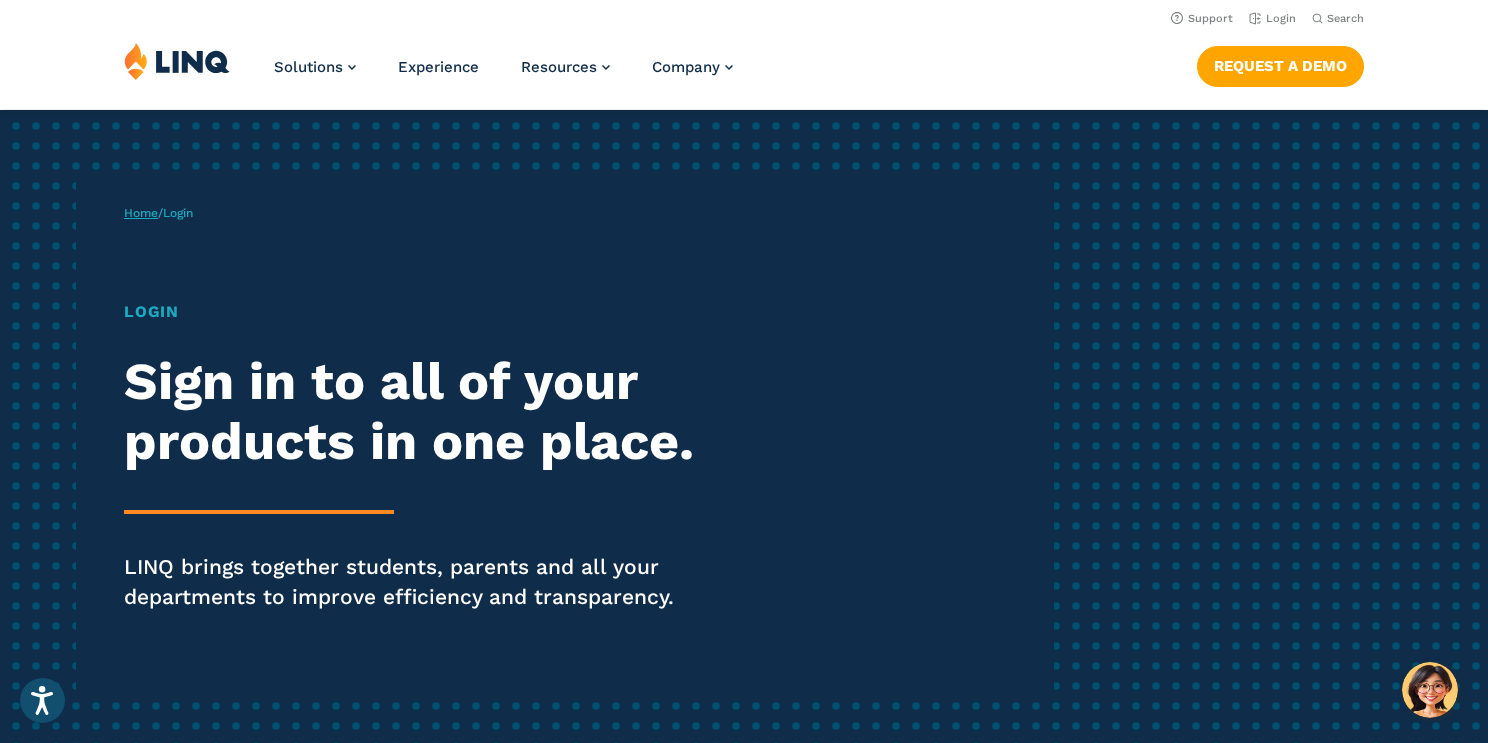 click on "Home" at bounding box center (141, 213) 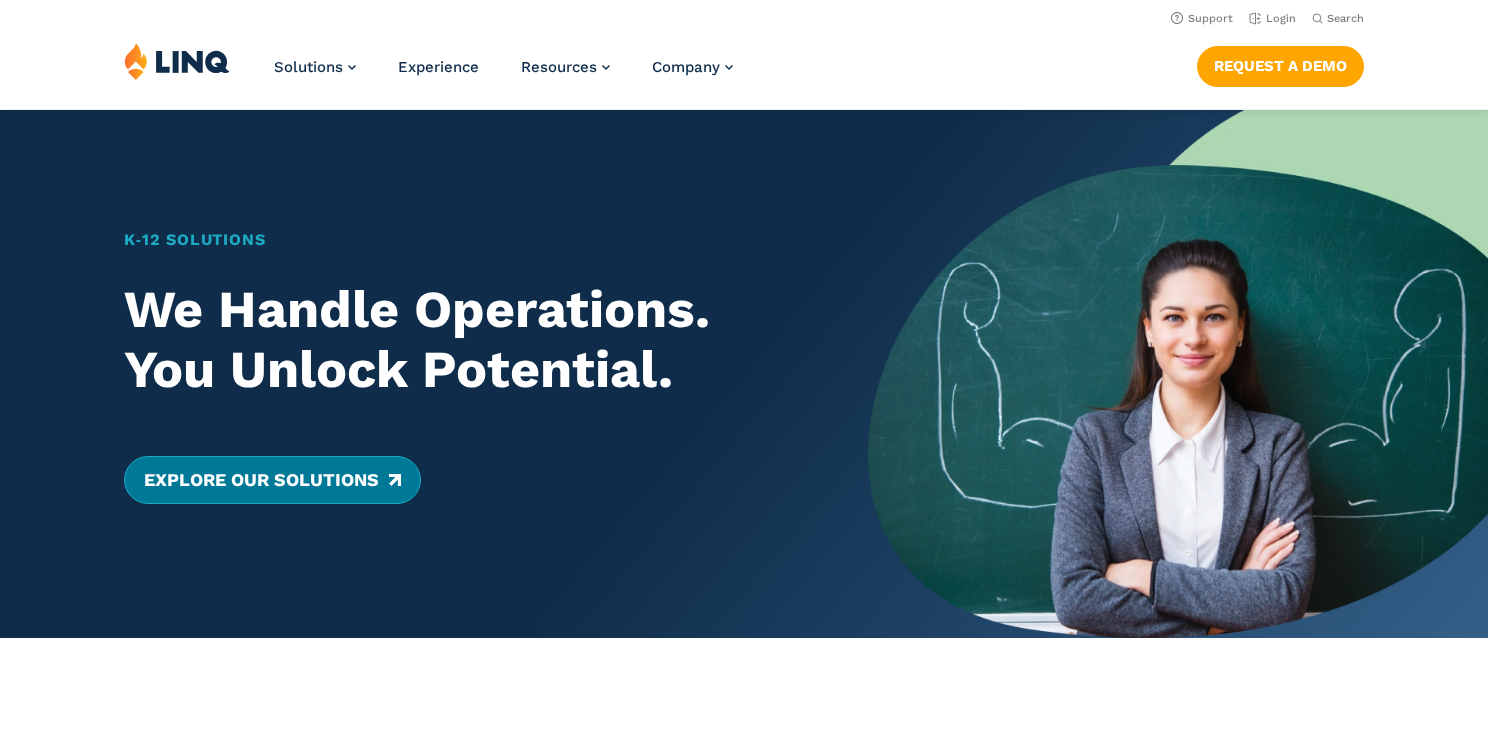 scroll, scrollTop: 0, scrollLeft: 0, axis: both 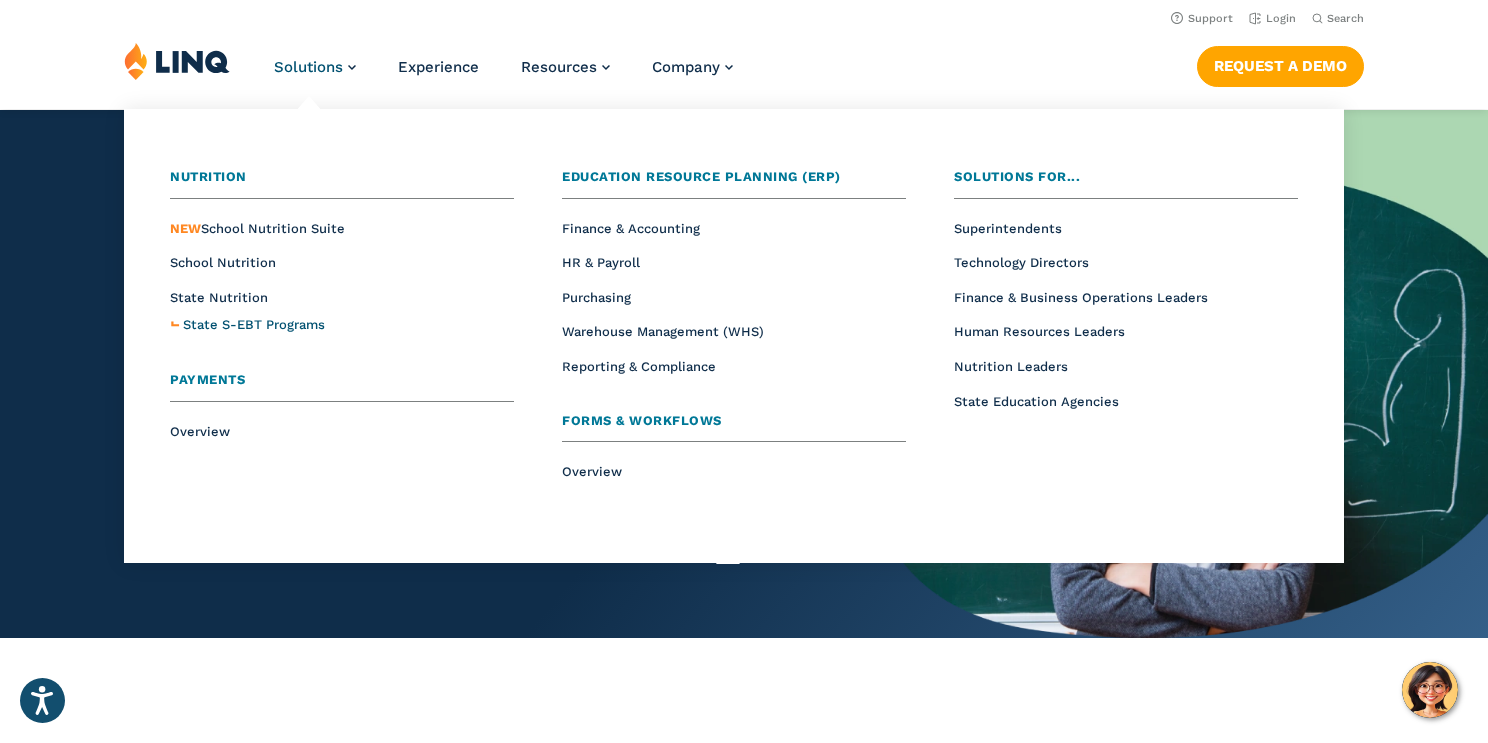 click on "State S-EBT Programs" at bounding box center [254, 324] 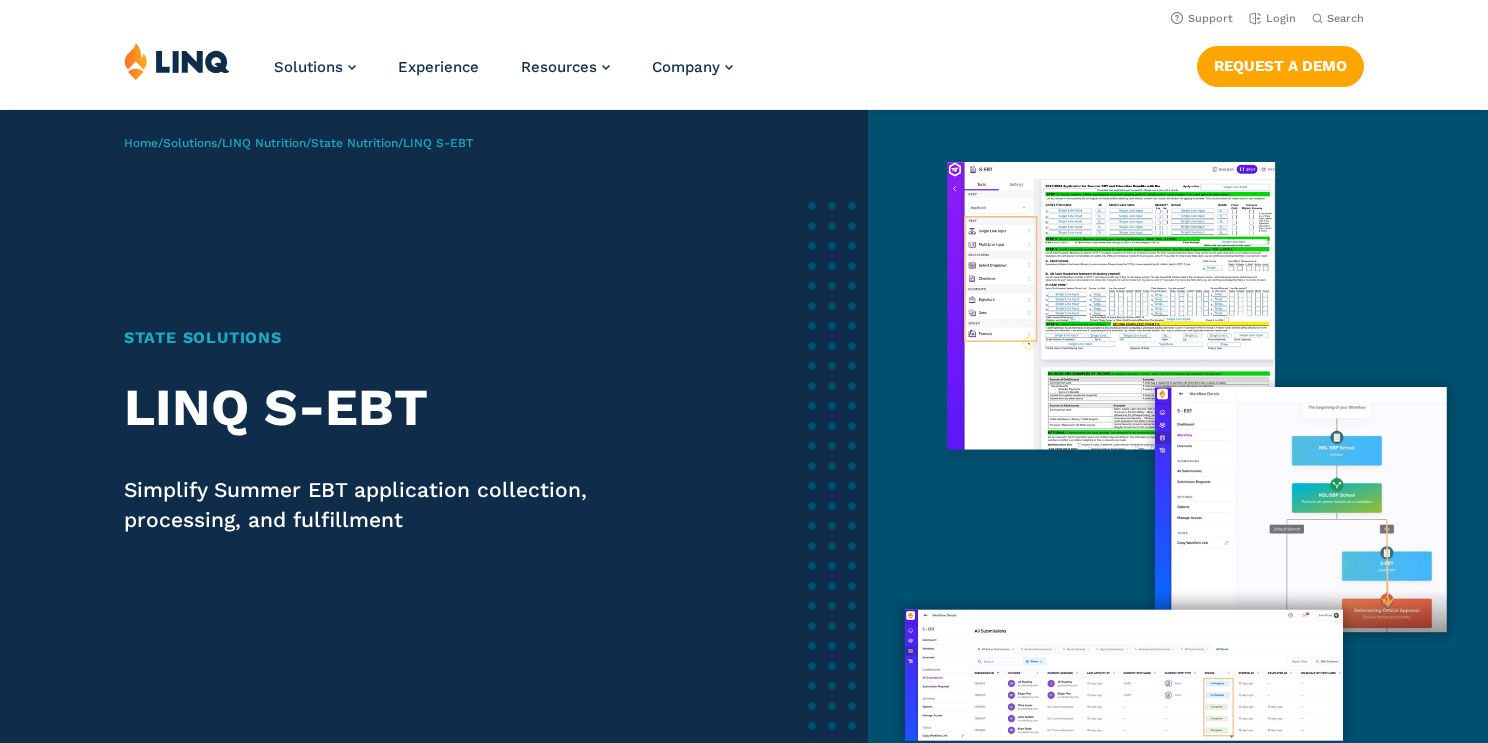 scroll, scrollTop: 0, scrollLeft: 0, axis: both 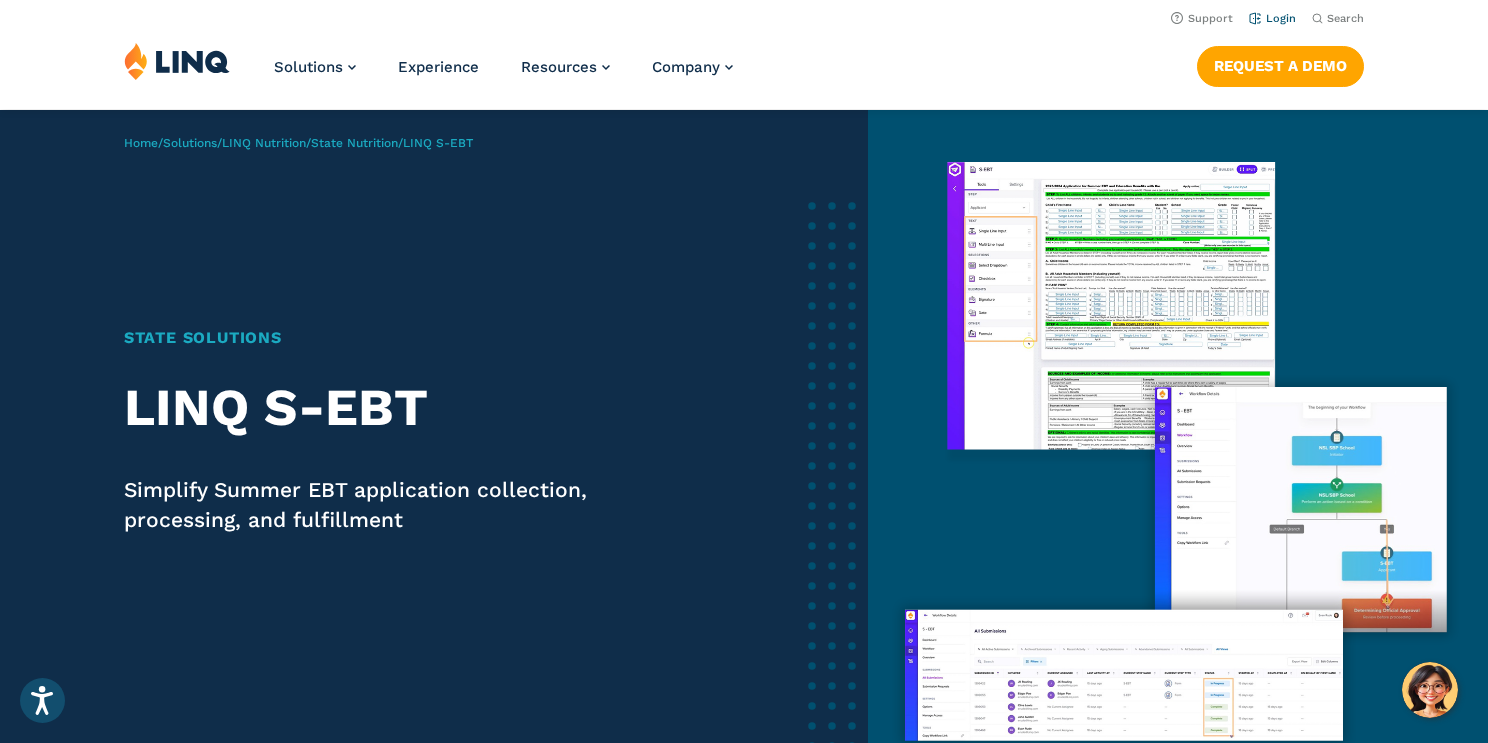 click on "Login" at bounding box center [1272, 18] 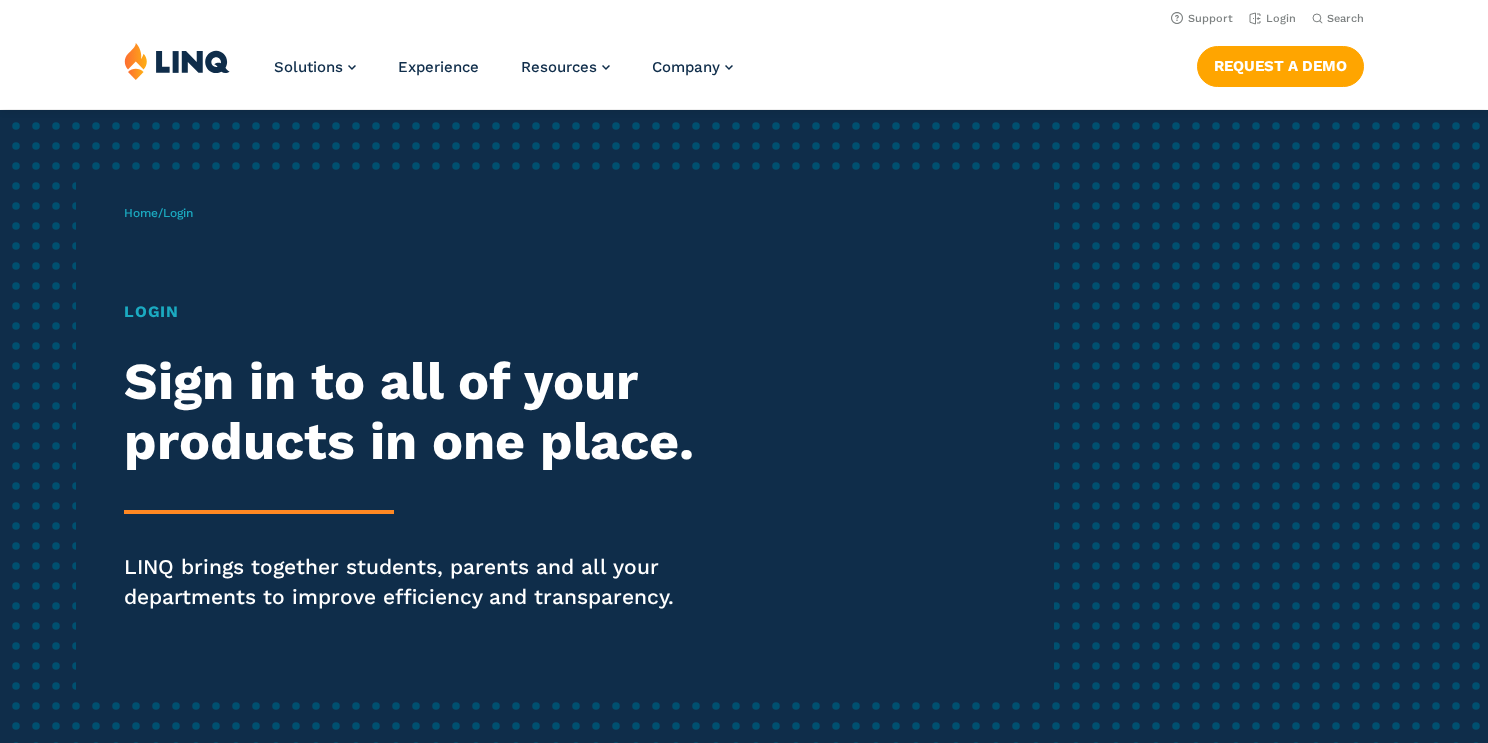 scroll, scrollTop: 0, scrollLeft: 0, axis: both 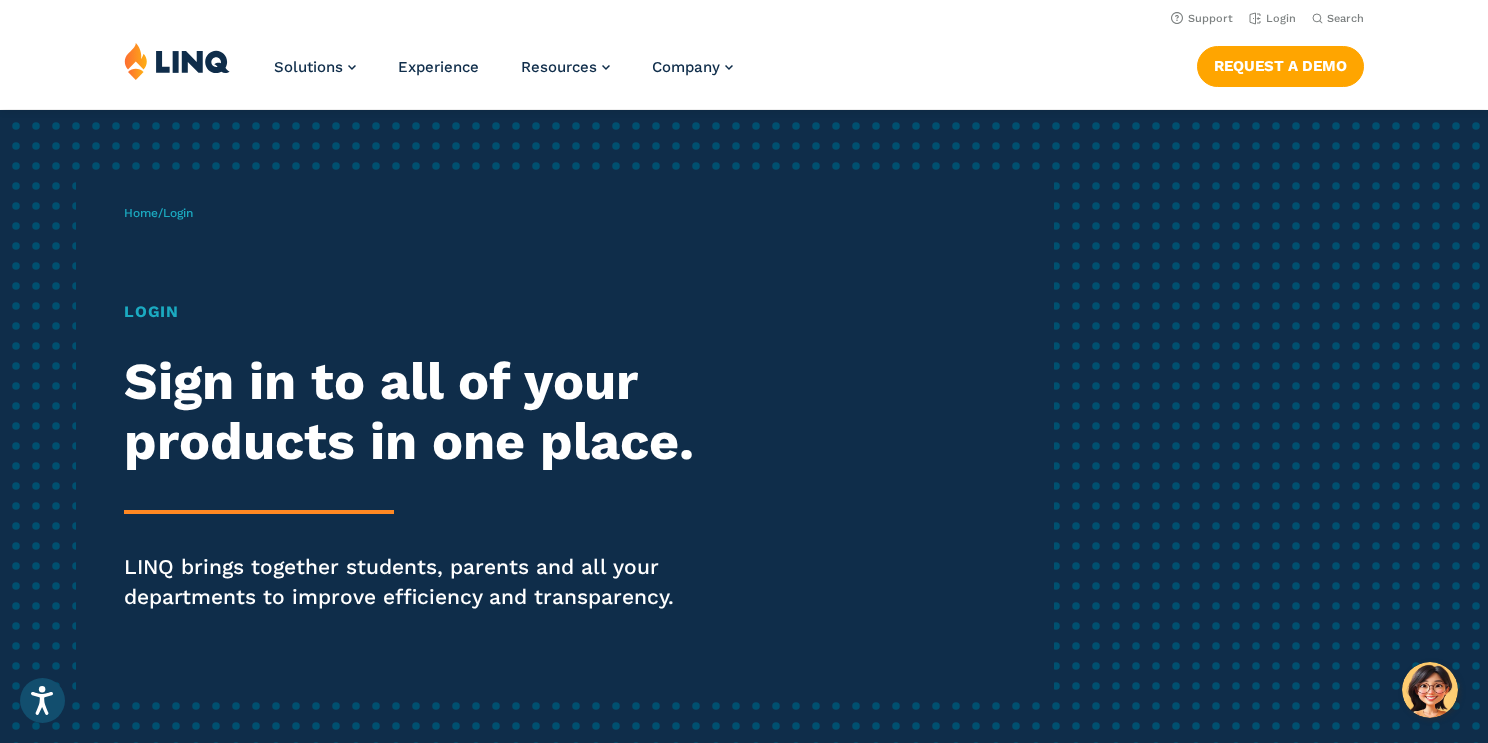 click on "Login" at bounding box center [410, 312] 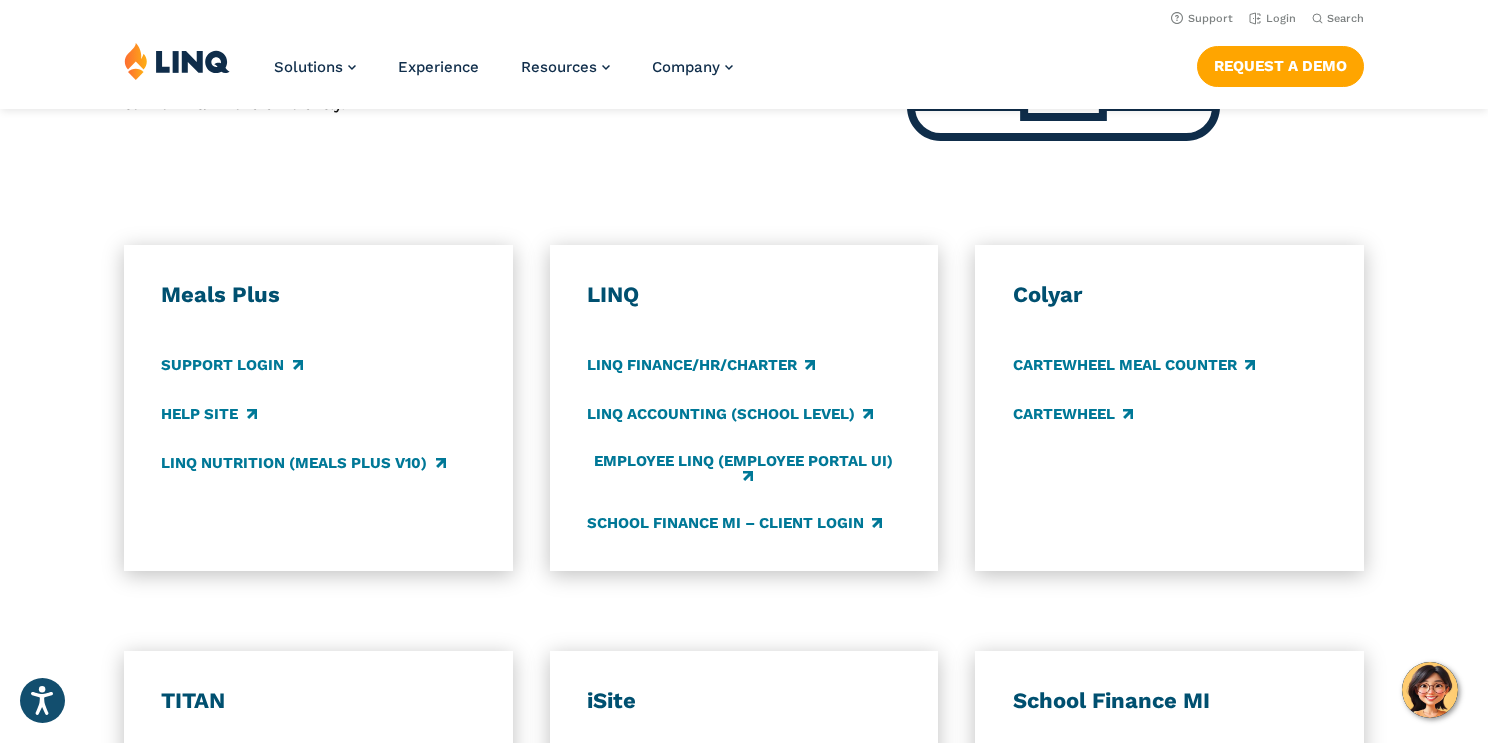 scroll, scrollTop: 960, scrollLeft: 0, axis: vertical 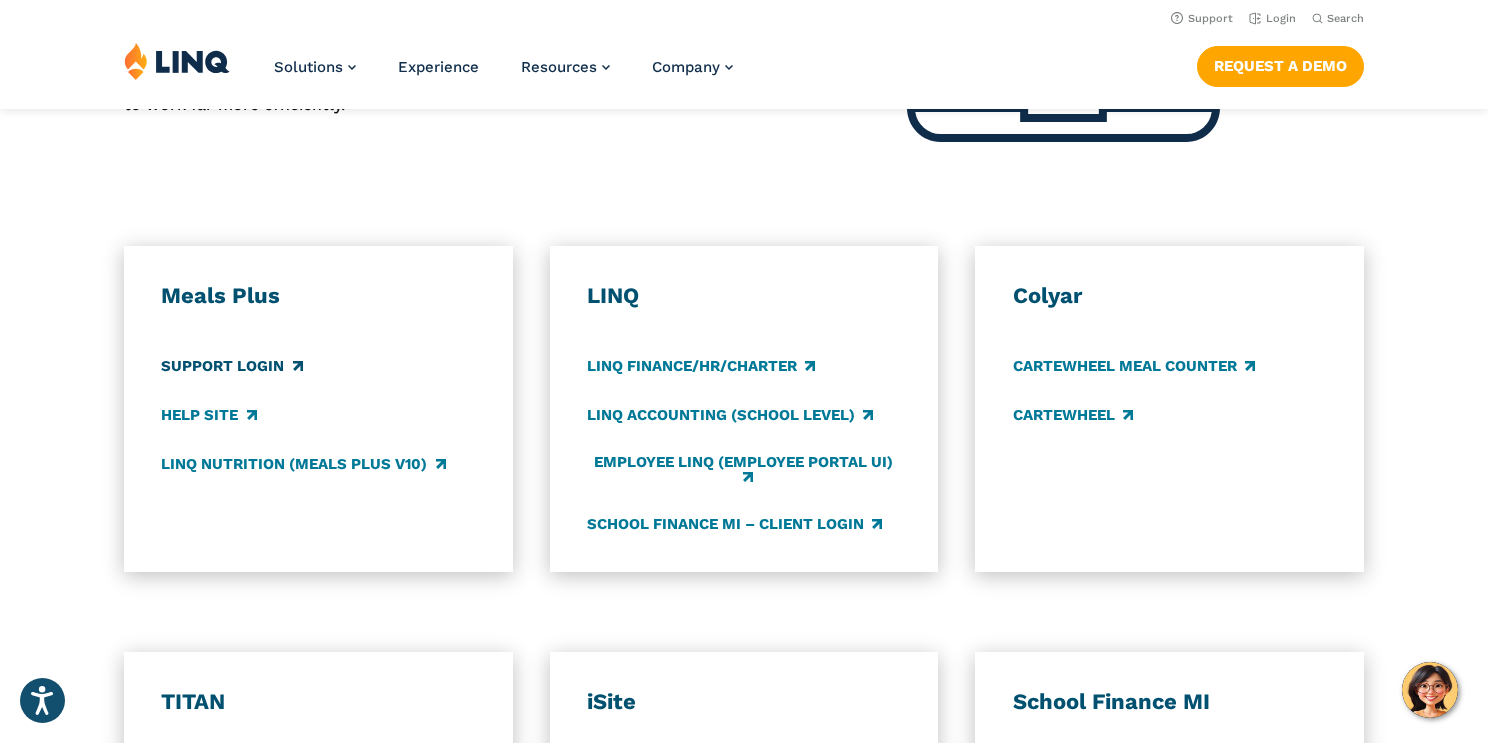 click on "Support Login" at bounding box center [231, 366] 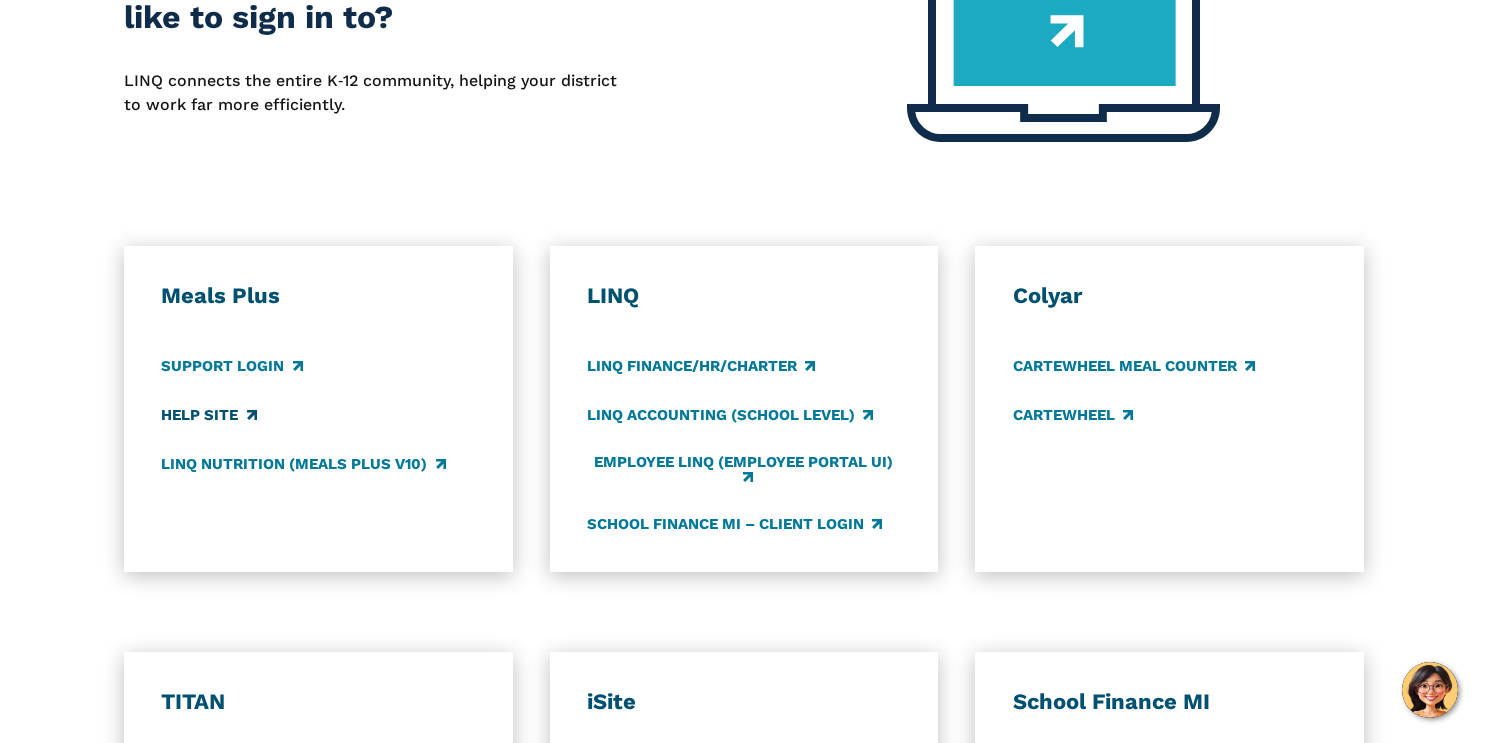scroll, scrollTop: 960, scrollLeft: 0, axis: vertical 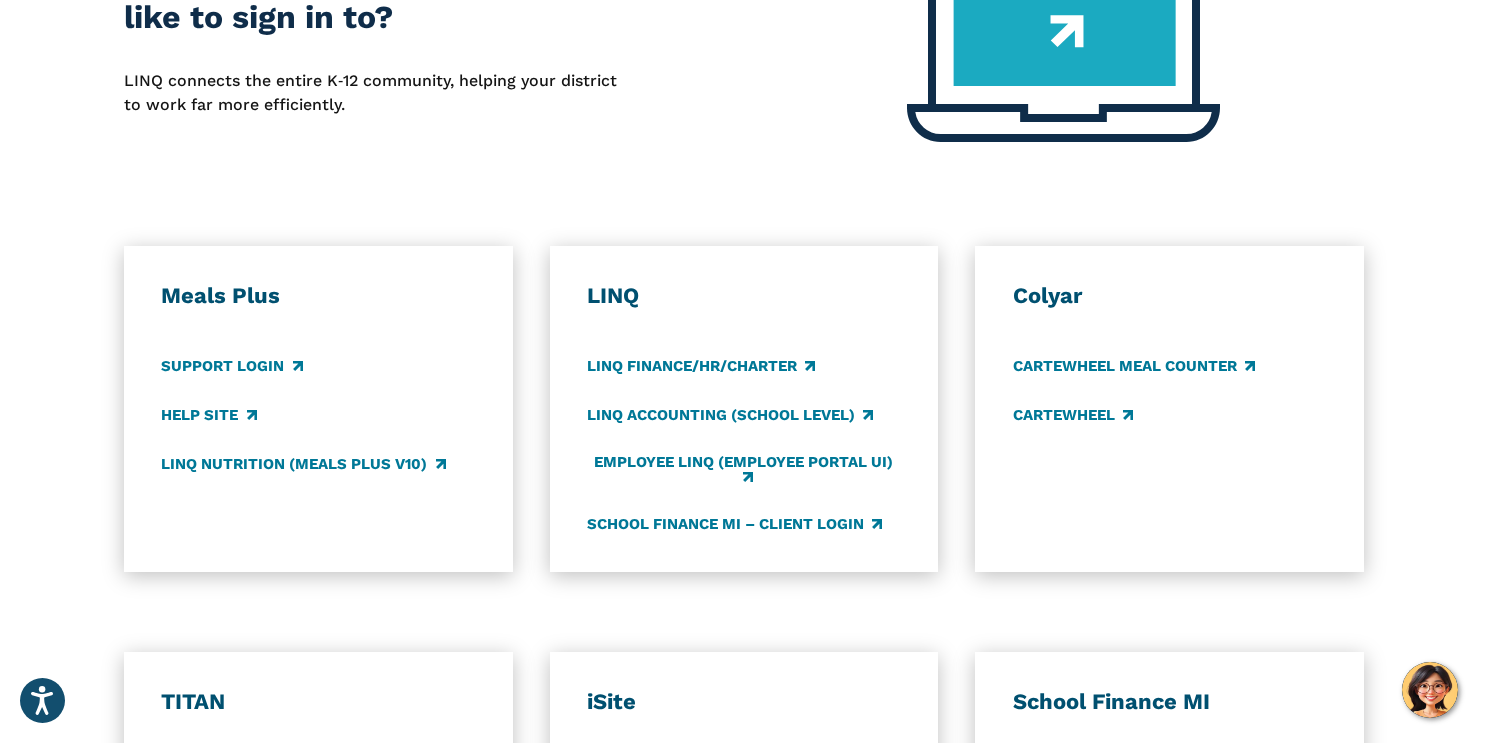 click on "Application Login
Which application would you like to sign in to?
LINQ connects the entire K‑12 community, helping your district to work far more efficiently.
Meals Plus
Support Login
Help Site
LINQ Nutrition (Meals Plus v10)
LINQ
LINQ Finance/HR/Charter
LINQ Accounting (school level)
Employee LINQ (Employee Portal UI)
School Finance MI – Client Login
Colyar
CARTEWHEEL Meal Counter
CARTEWHEEL
TITAN
Family Portal
District Portal
iSite
District Admin Login
Online Ordering
School Finance MI
Software Updates
K12 Payments Center
Parent Login
Specialized Data Systems
X-Connect
Script
School Login" at bounding box center (744, 507) 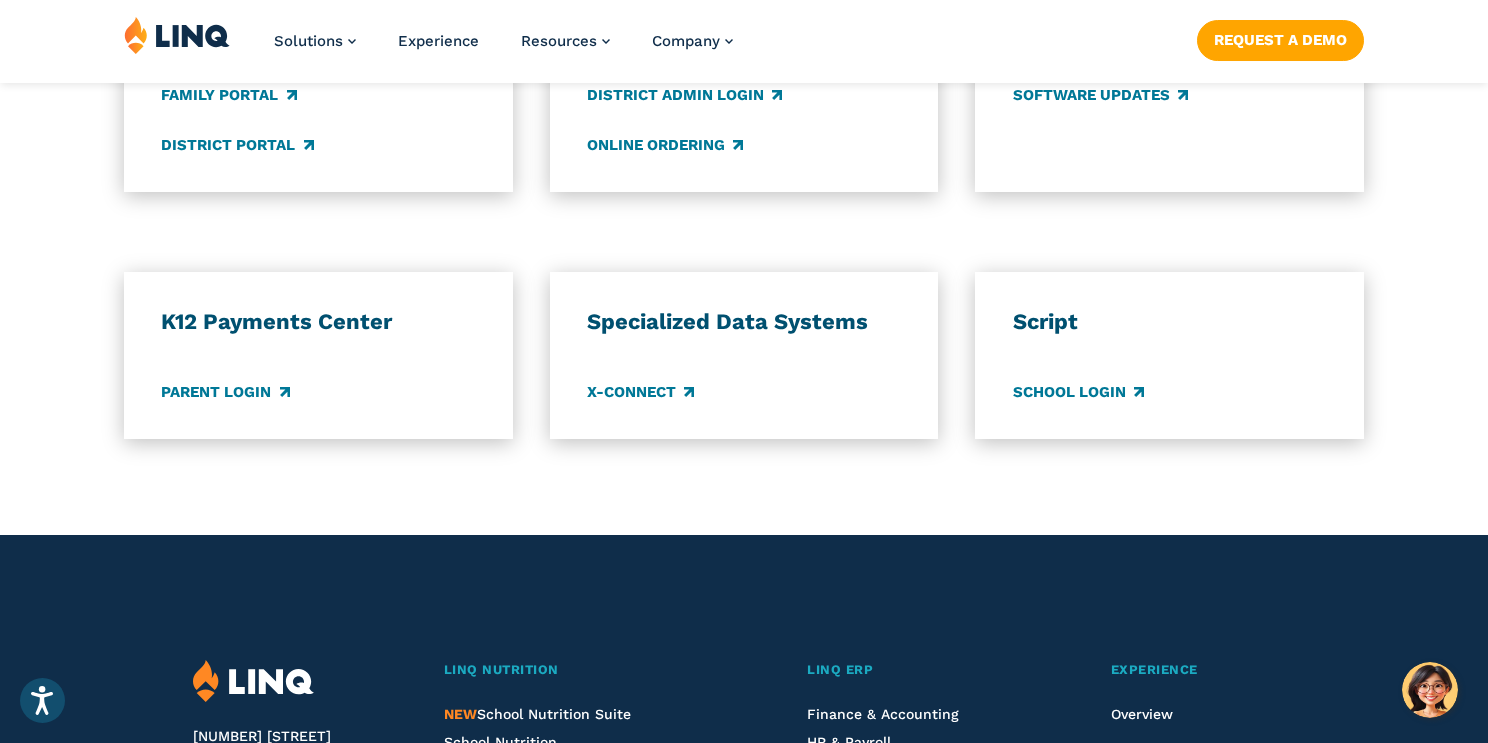 scroll, scrollTop: 1640, scrollLeft: 0, axis: vertical 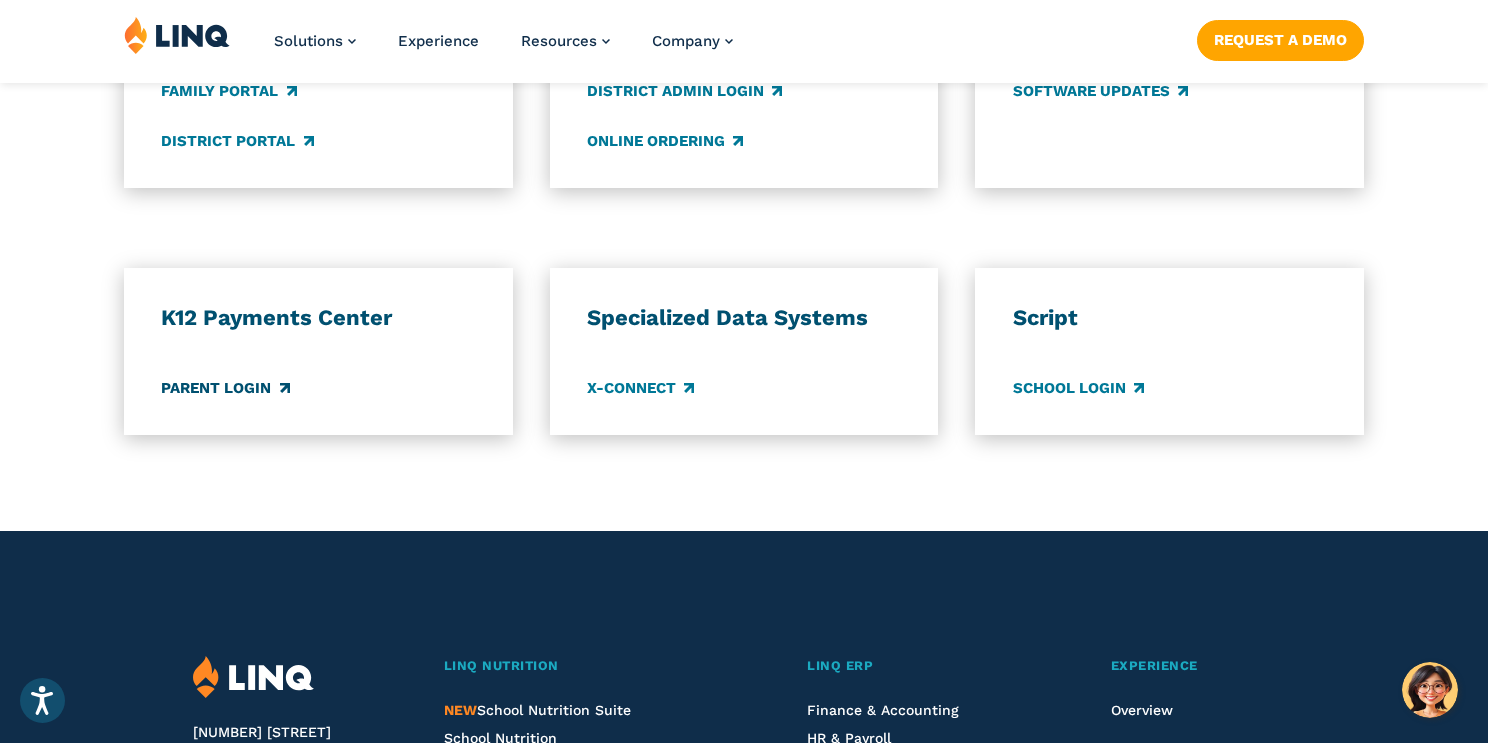 click on "Parent Login" at bounding box center [225, 388] 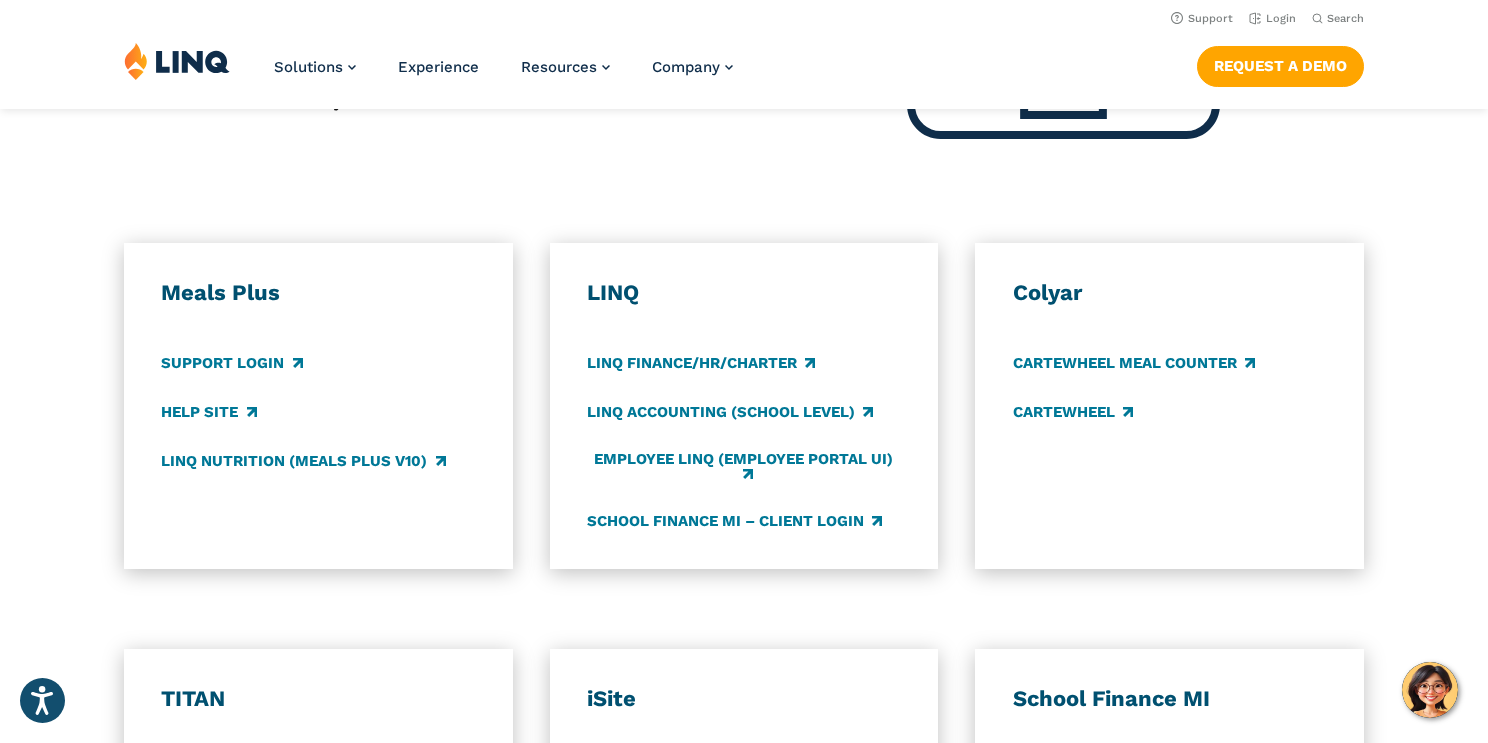 scroll, scrollTop: 960, scrollLeft: 0, axis: vertical 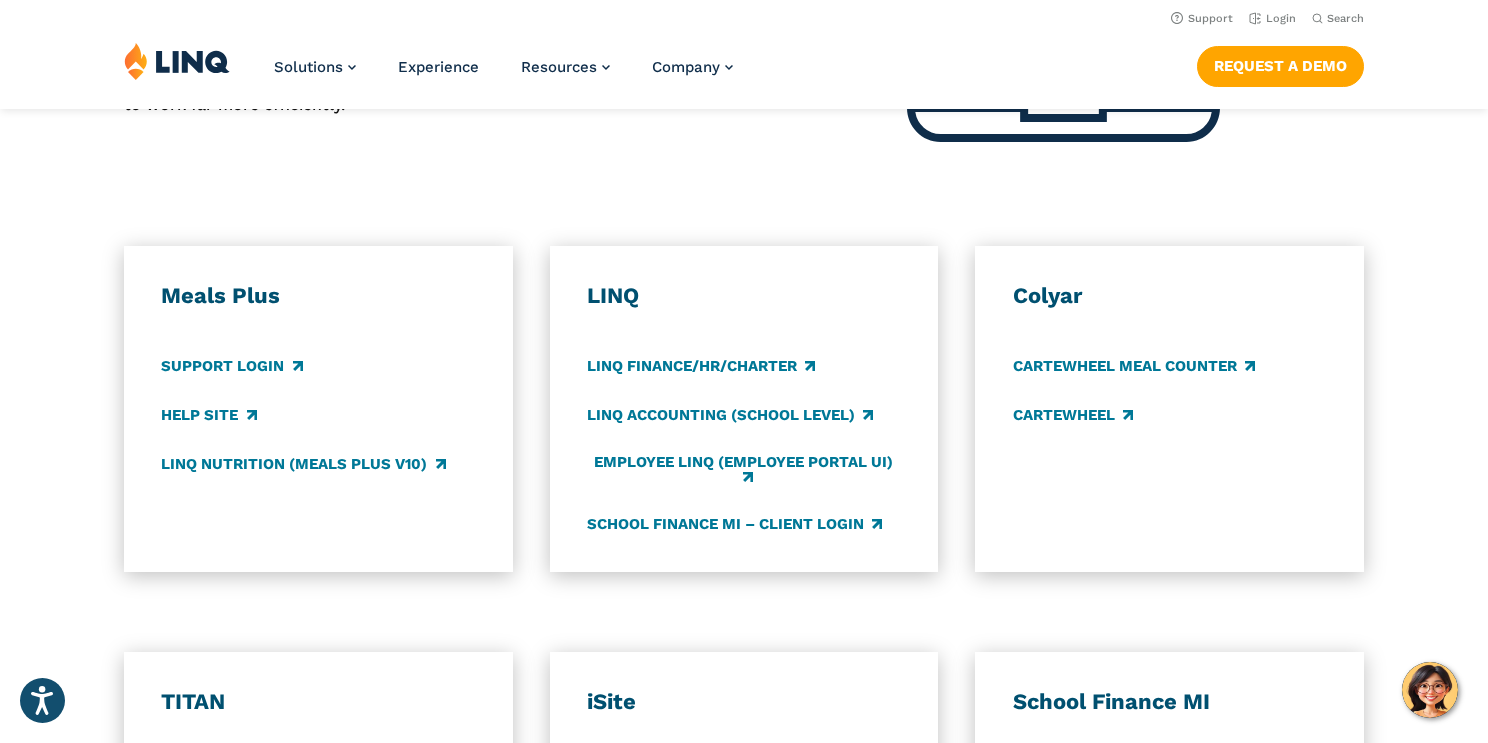 click on "Meals Plus
Support Login
Help Site
LINQ Nutrition (Meals Plus v10)" at bounding box center (318, 409) 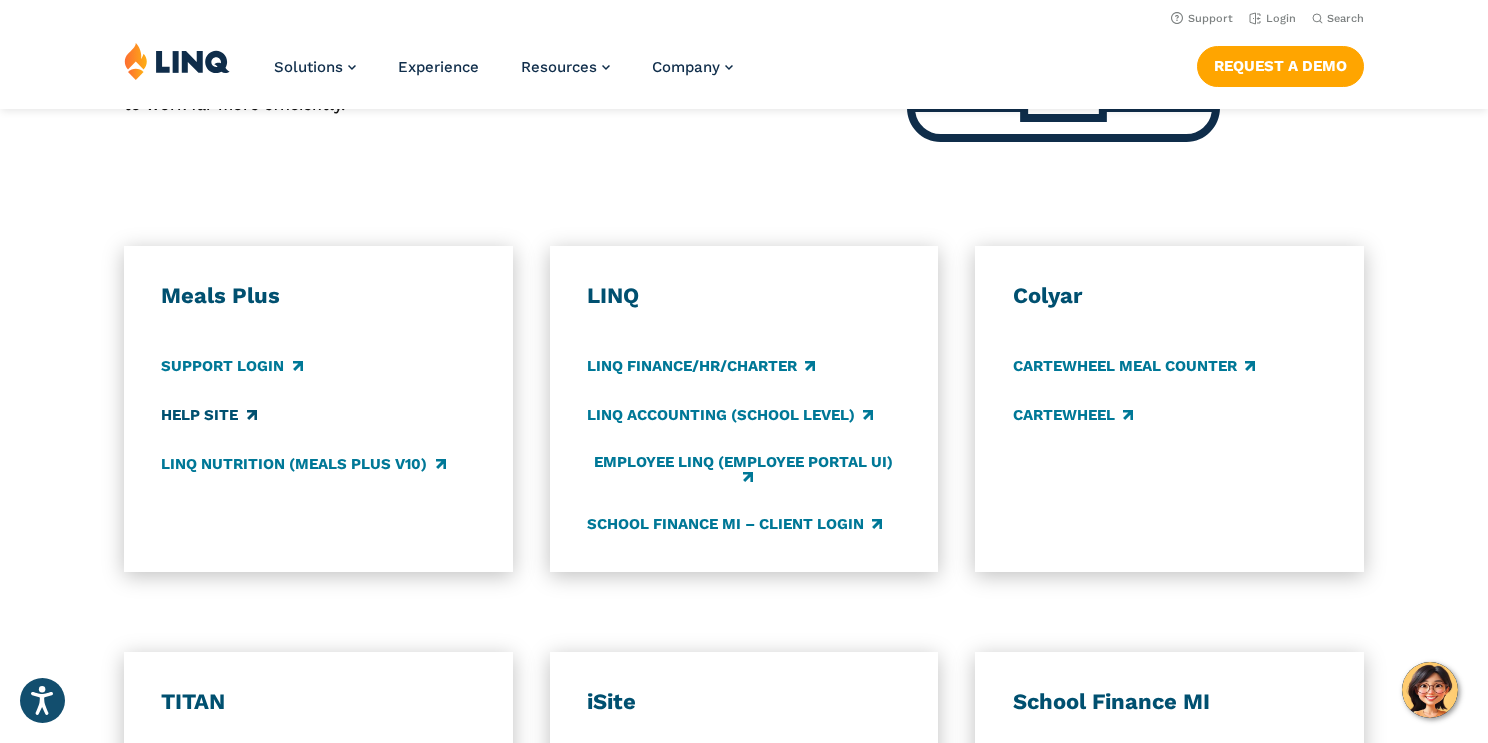 click on "Help Site" at bounding box center (208, 415) 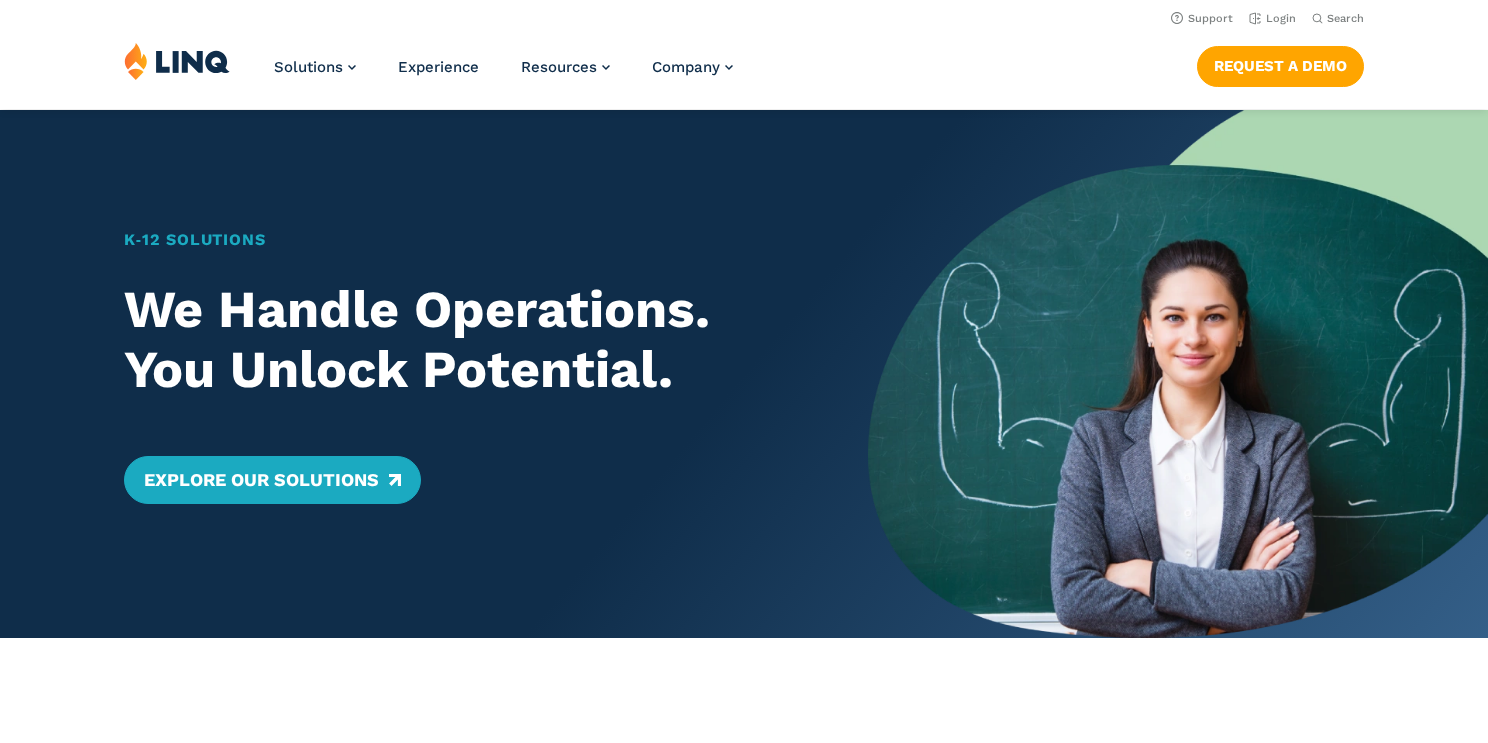 scroll, scrollTop: 0, scrollLeft: 0, axis: both 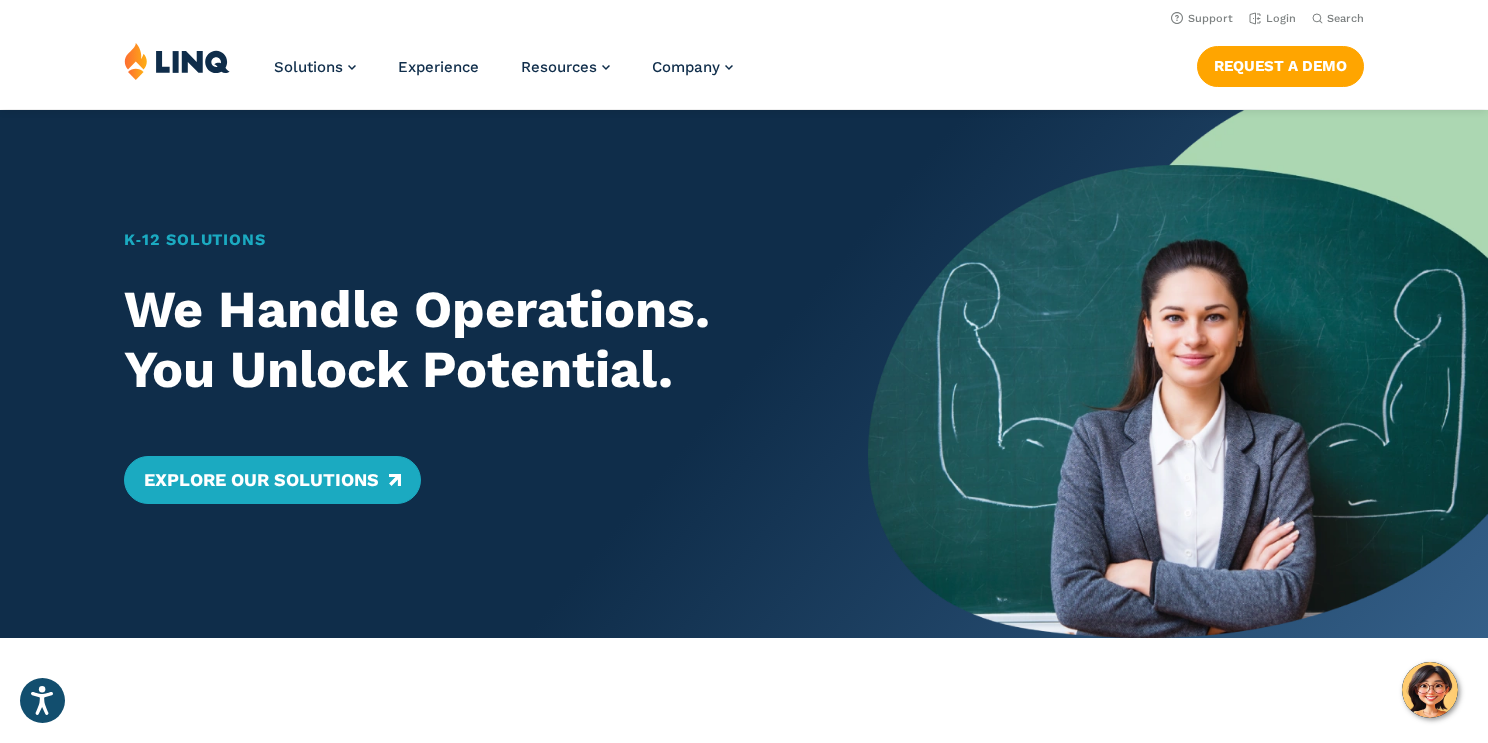 click on "Solutions
Nutrition Overview
NEW  School Nutrition Suite
School Nutrition
State Nutrition
State S-EBT Programs
Payments Overview
Education Resource Planning (ERP) Overview
Finance & Accounting
HR & Payroll
Purchasing
Warehouse Management (WHS)
Reporting & Compliance
Forms & Workflows Overview
Solutions for... Superintendents
Technology Directors
Finance & Business Operations Leaders
Human Resources Leaders
Nutrition Leaders
State Education Agencies
Experience
Resources Resource Library
Blog
Guide
Report
Video
Infographic
Case Study
Worksheet
Webinar
Toolkit
Other
Company Overview
Why LINQ?
Careers
Leadership
Events
News
Contact
Legal
Privacy Policy
Privacy Policy
Legal
Pay an Invoice" at bounding box center (744, 75) 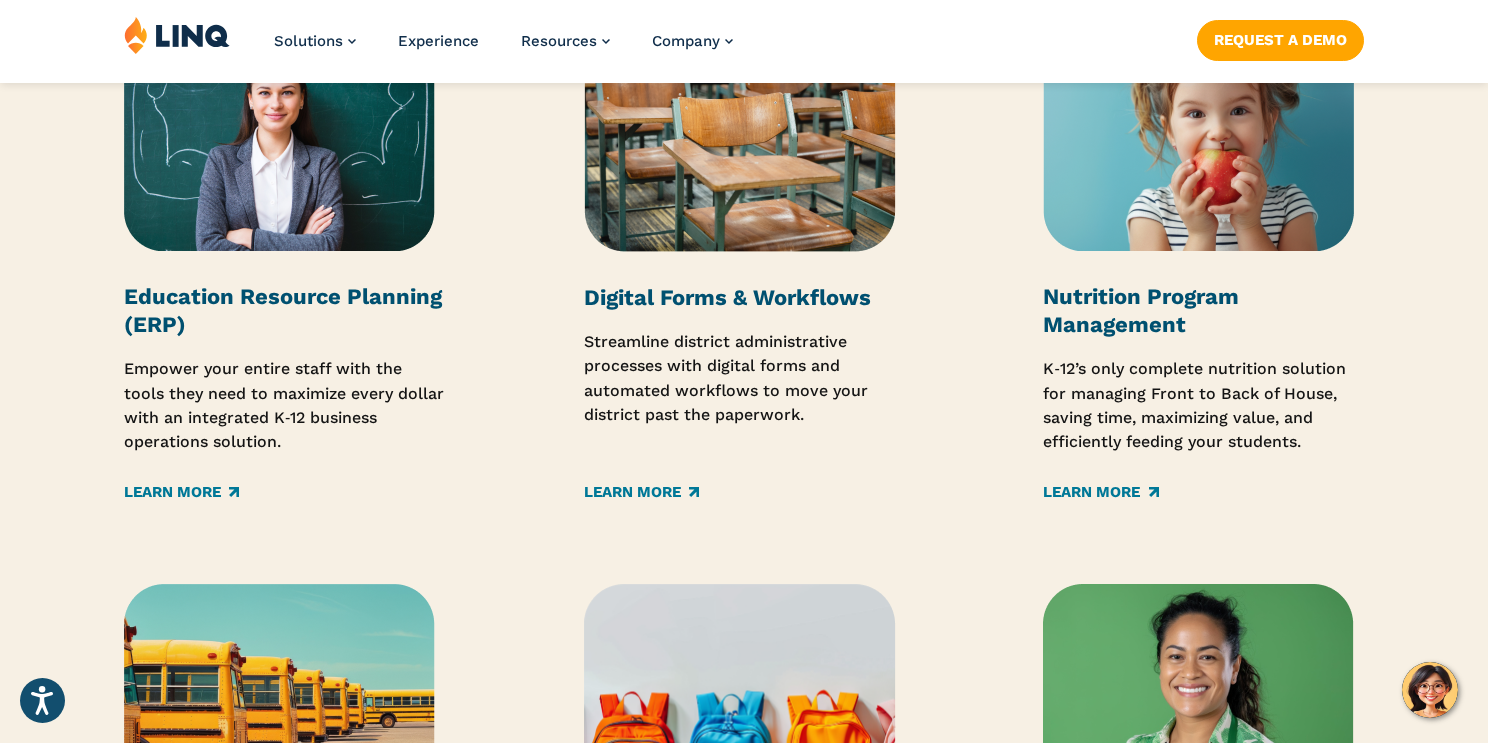 scroll, scrollTop: 2640, scrollLeft: 0, axis: vertical 